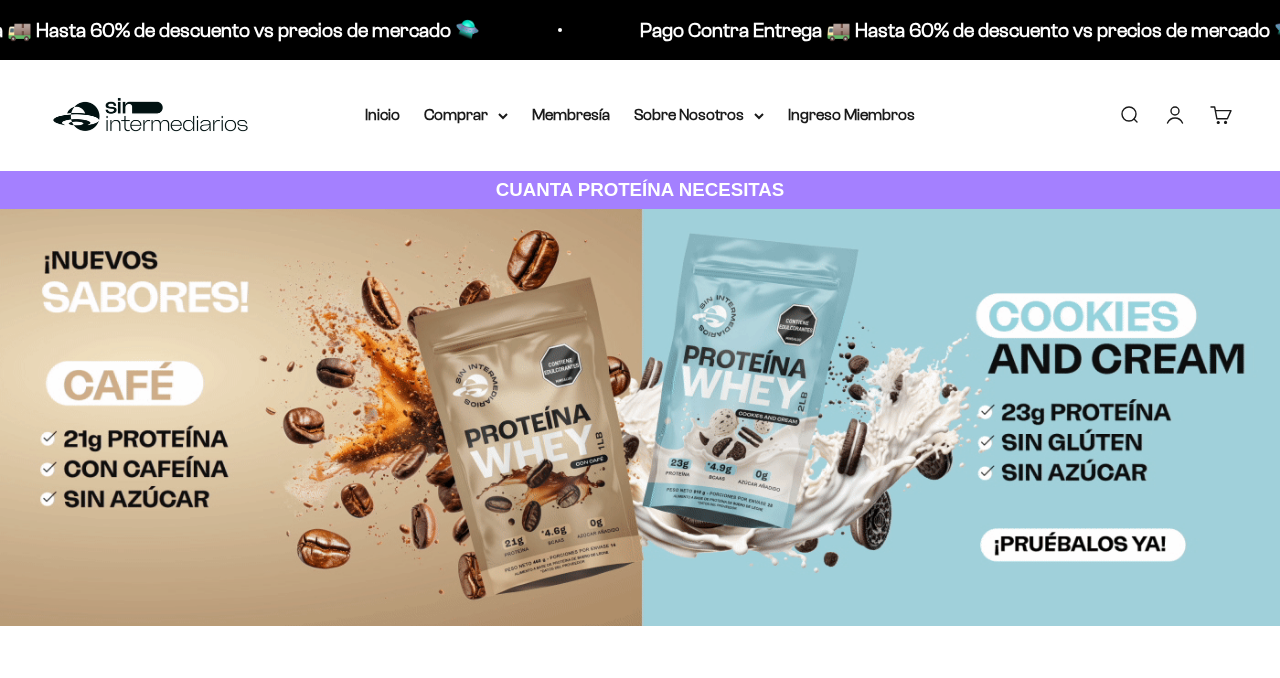 scroll, scrollTop: 0, scrollLeft: 0, axis: both 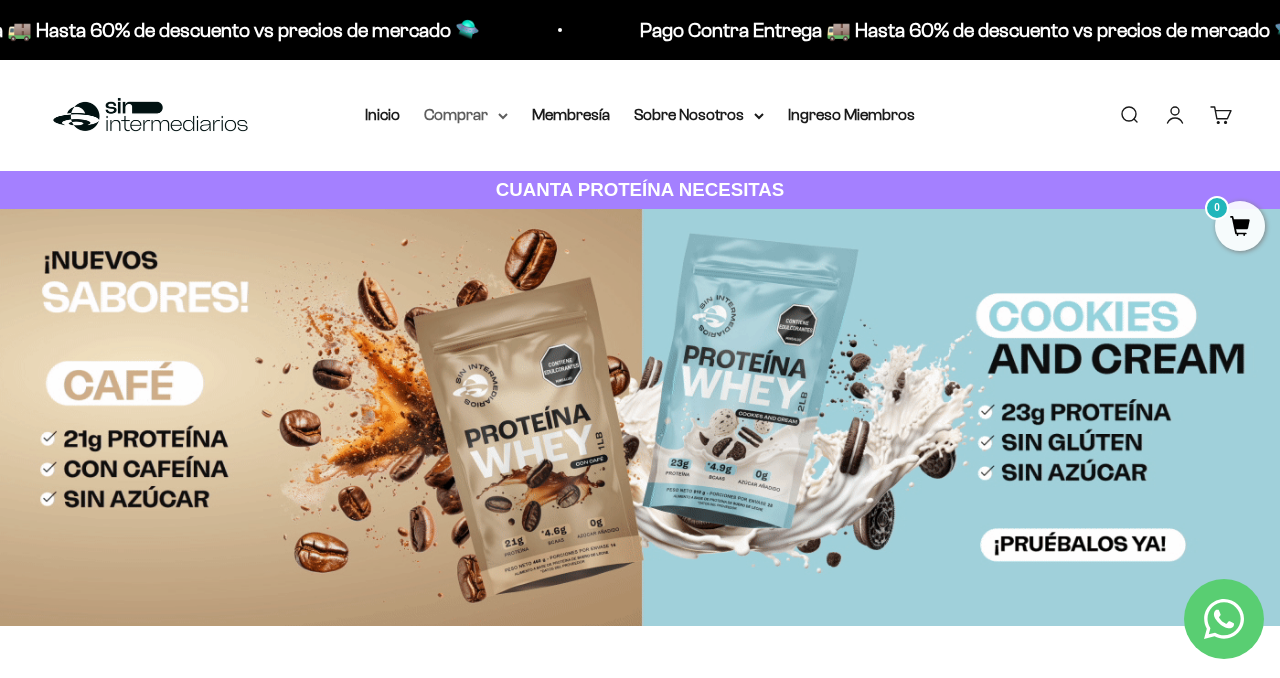 click 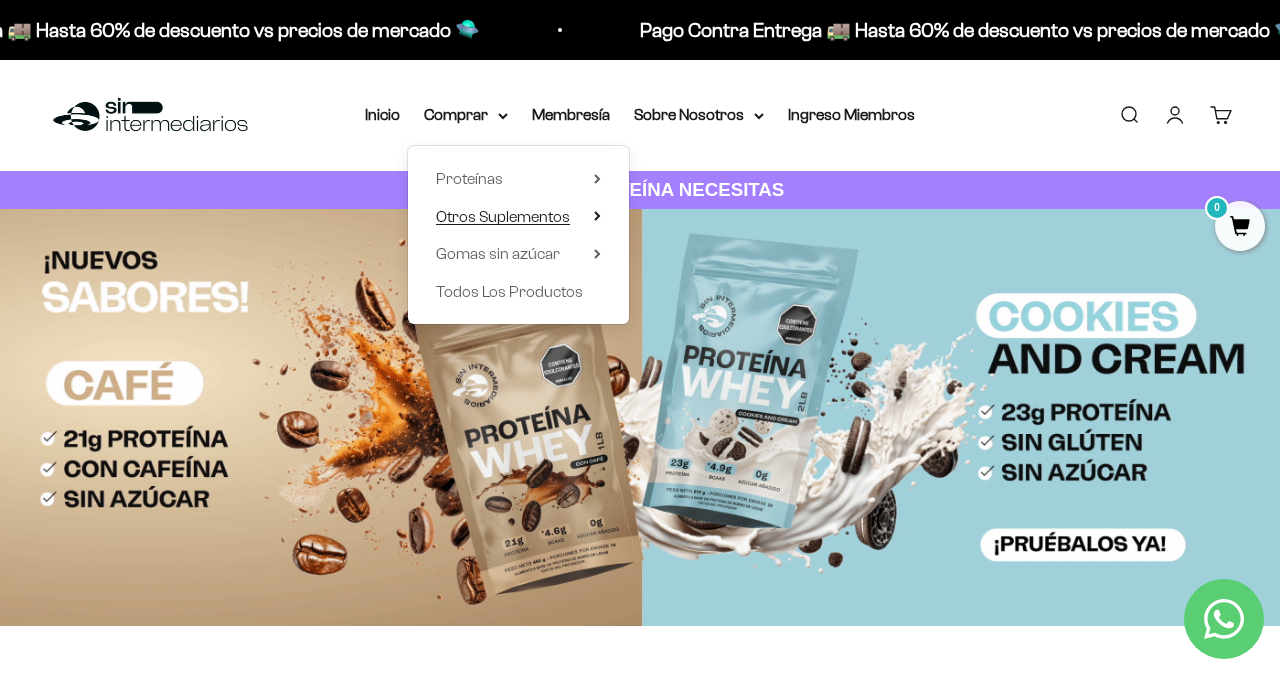 click on "Otros Suplementos" at bounding box center [518, 217] 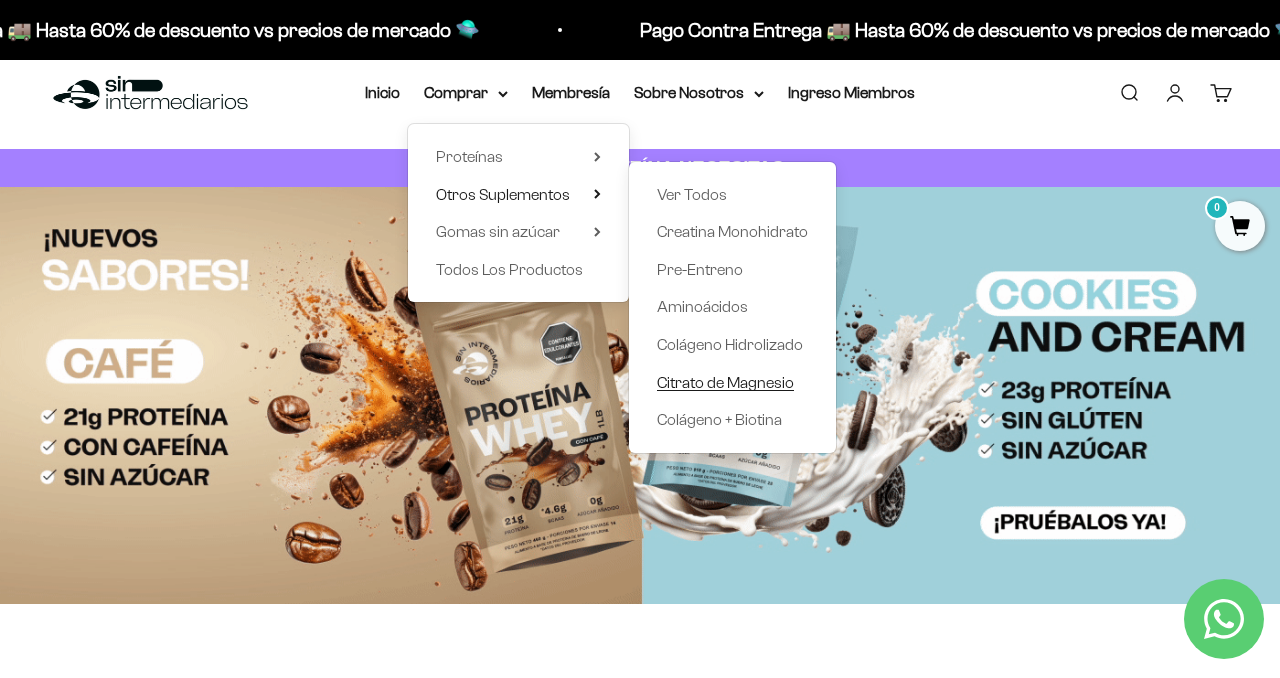 scroll, scrollTop: 26, scrollLeft: 0, axis: vertical 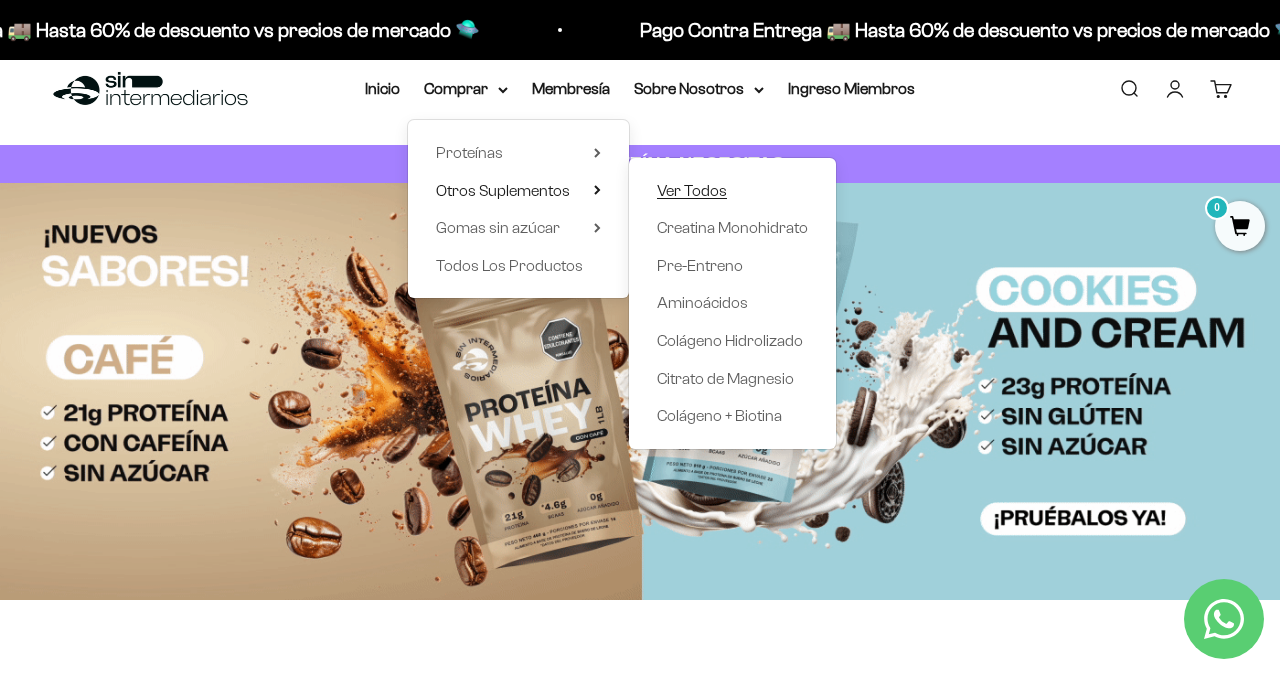 click on "Ver Todos" at bounding box center [692, 190] 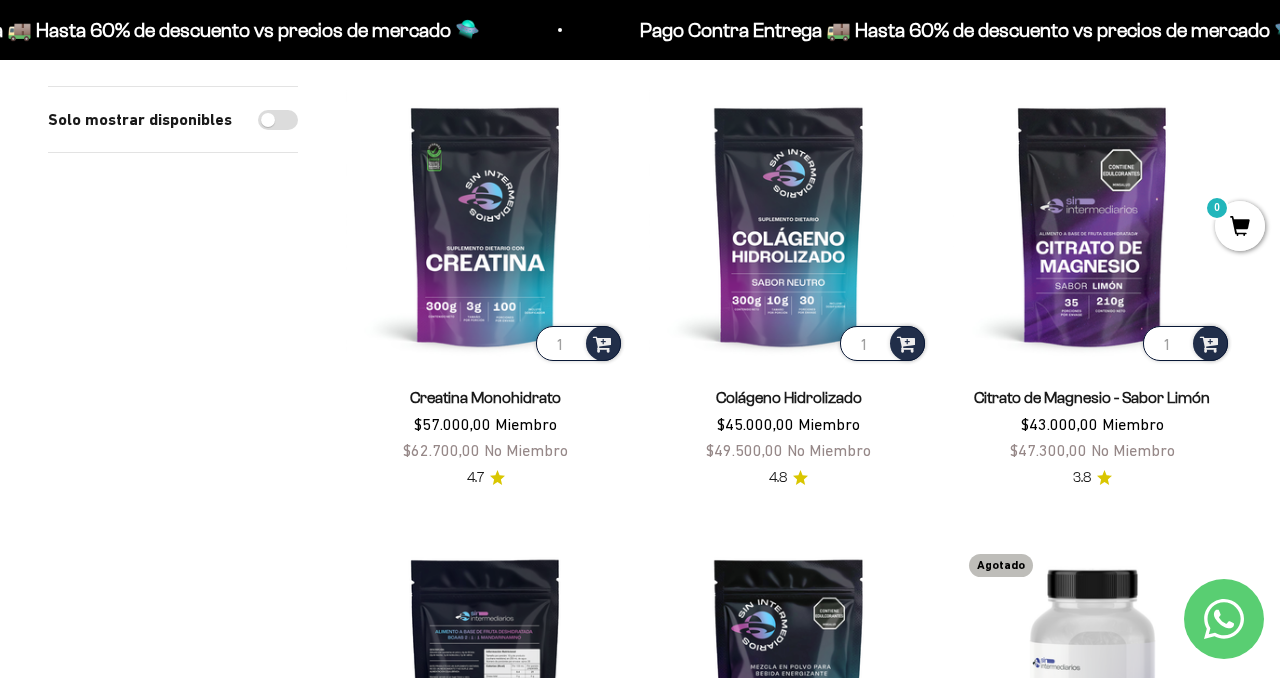 scroll, scrollTop: 216, scrollLeft: 0, axis: vertical 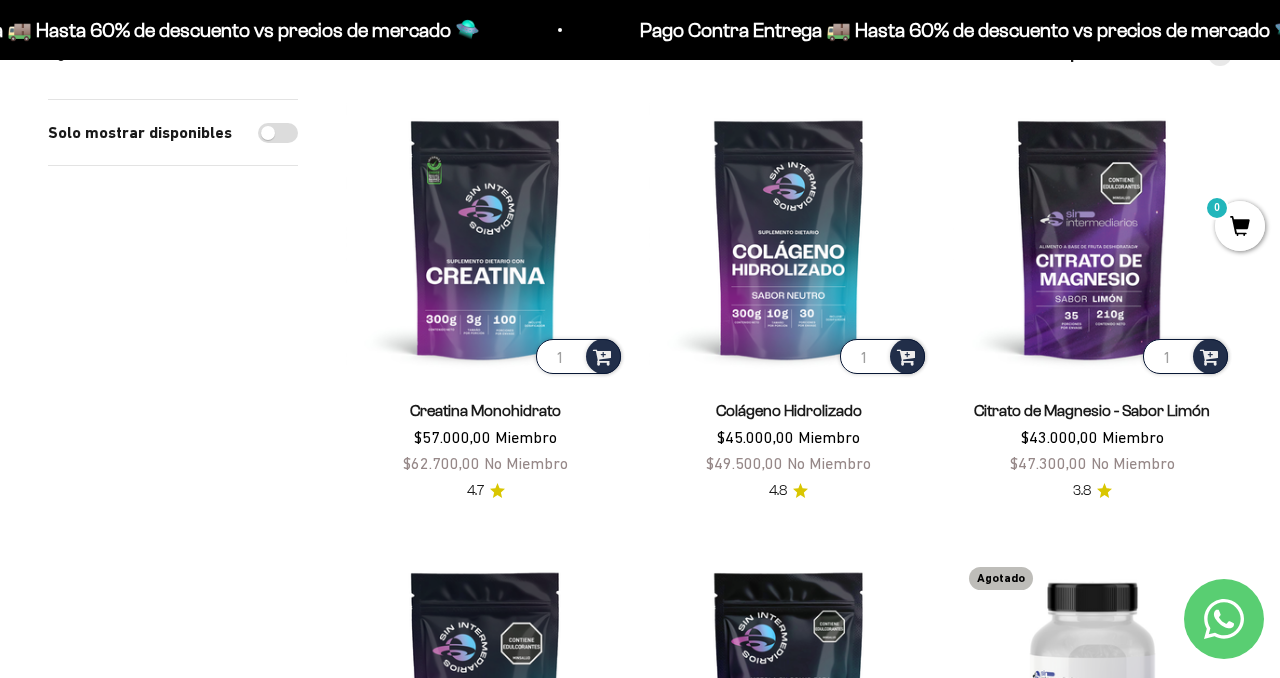 click on "Solo mostrar disponibles" at bounding box center (278, 133) 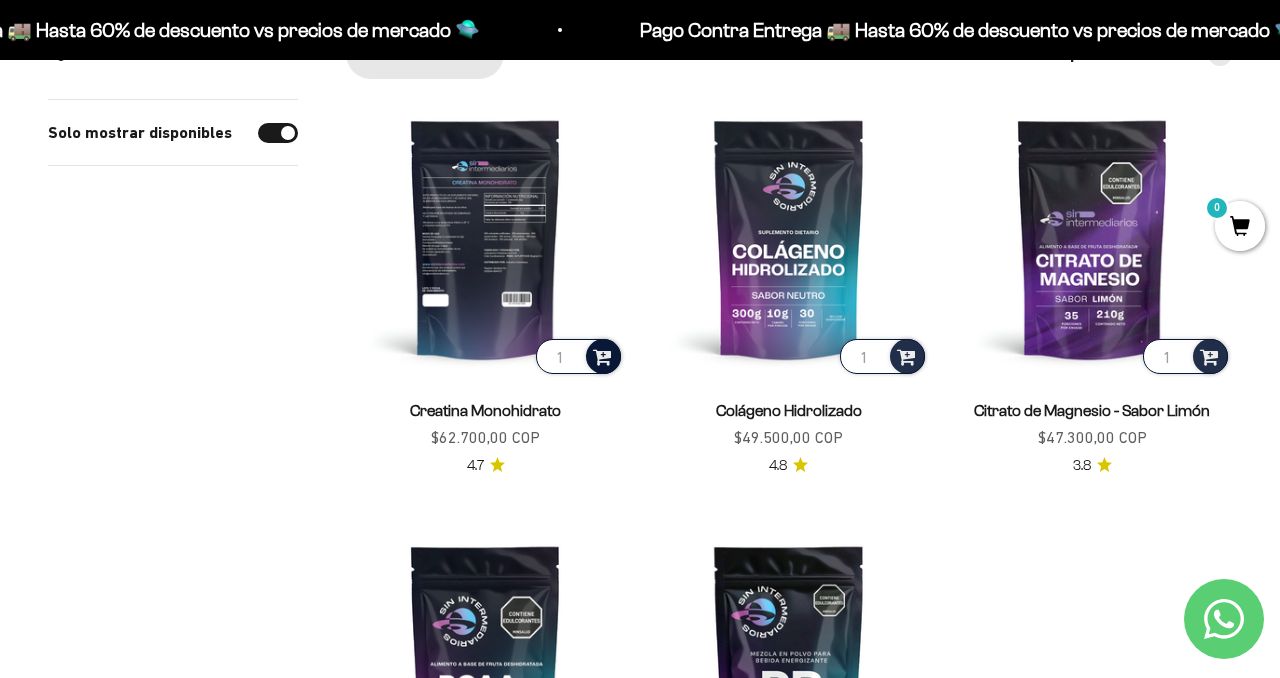 click at bounding box center (602, 355) 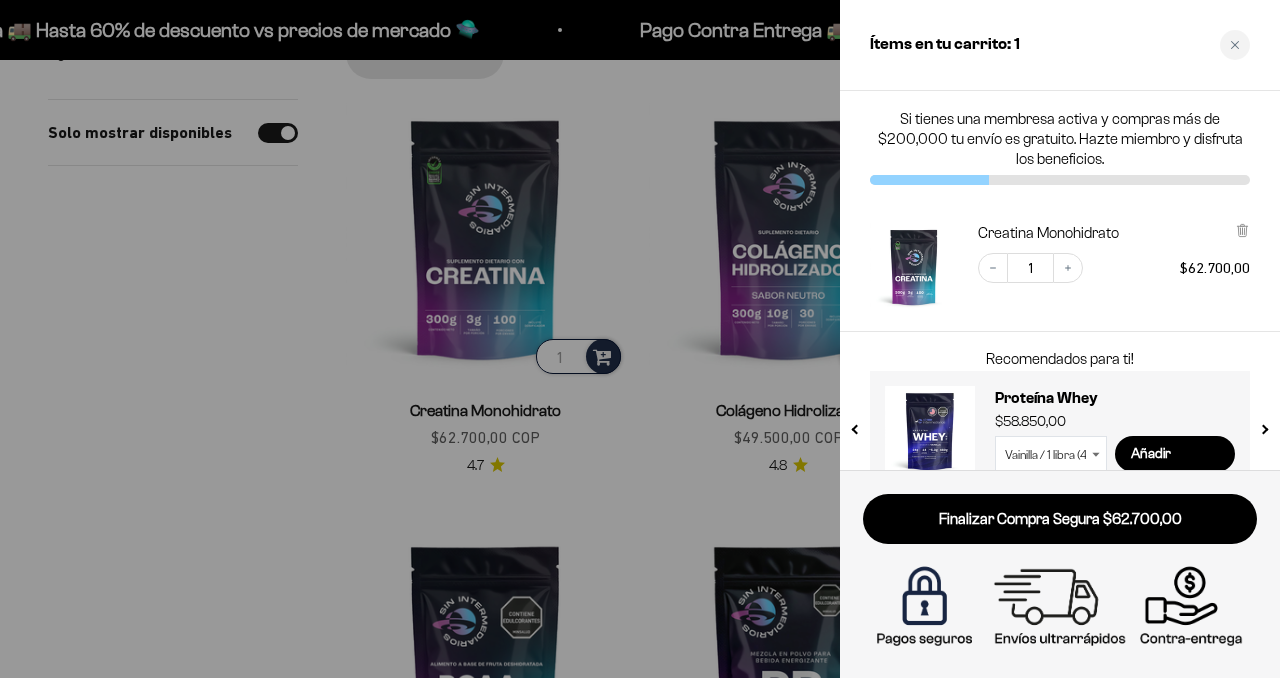 scroll, scrollTop: 36, scrollLeft: 0, axis: vertical 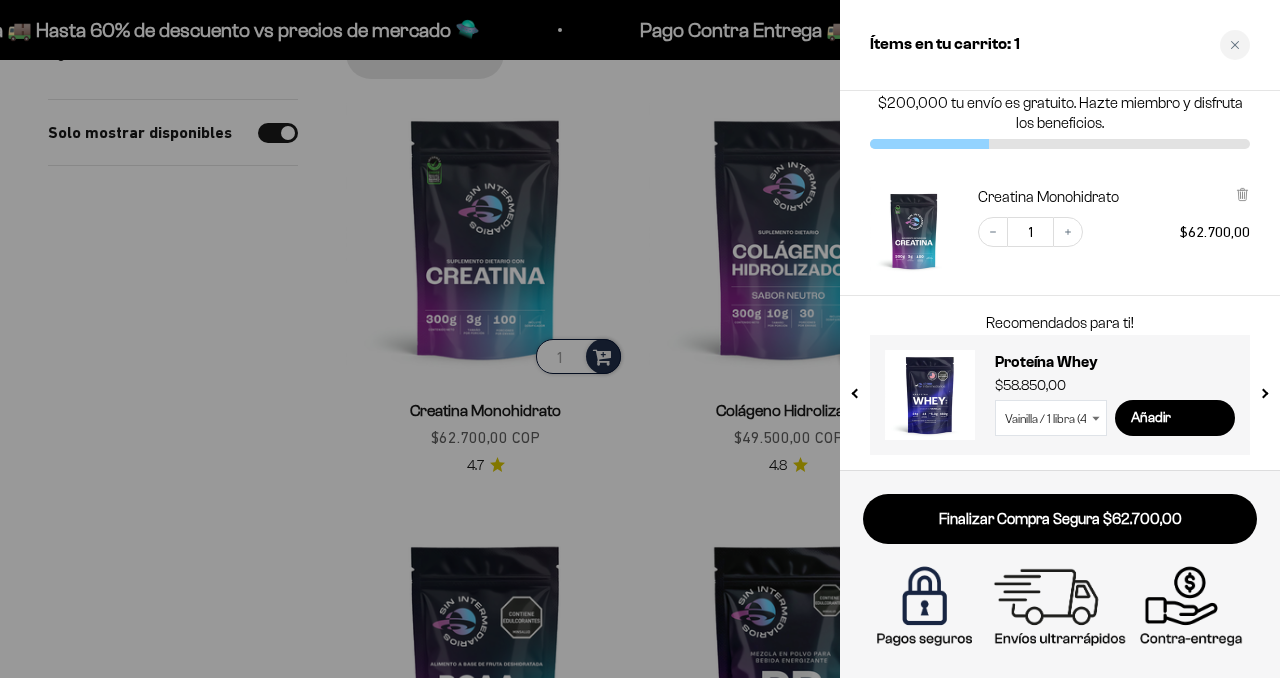 click at bounding box center [640, 339] 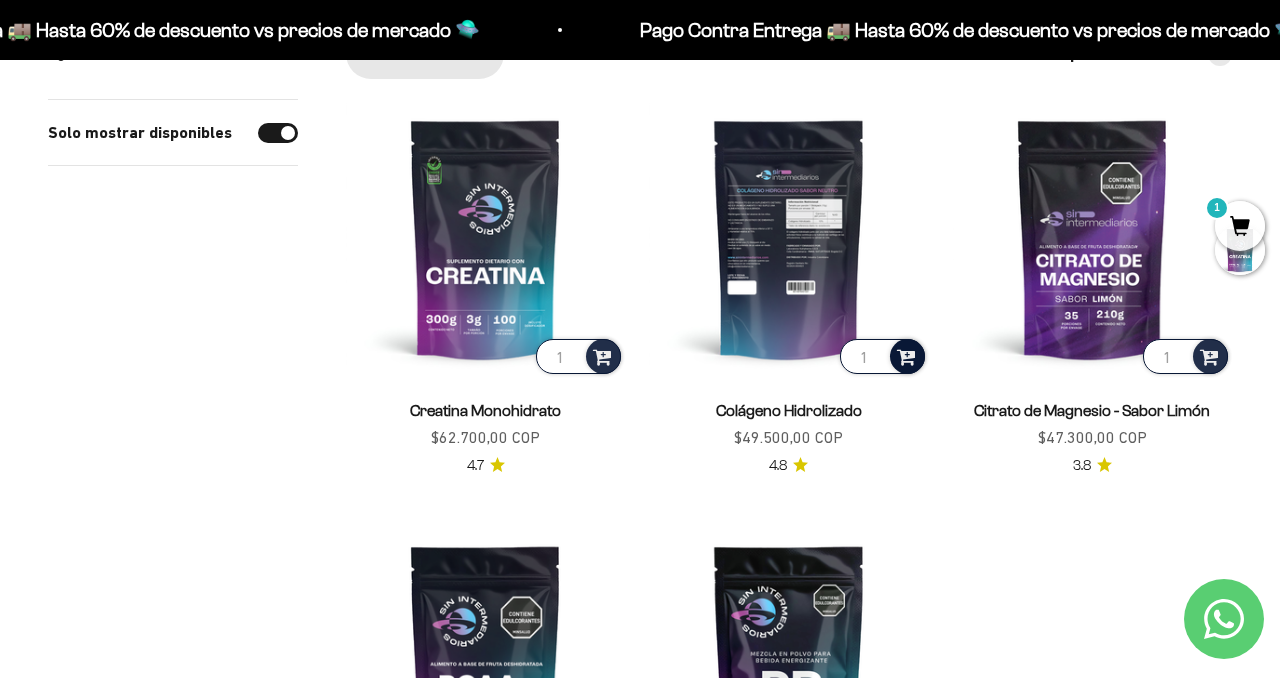 click at bounding box center (906, 355) 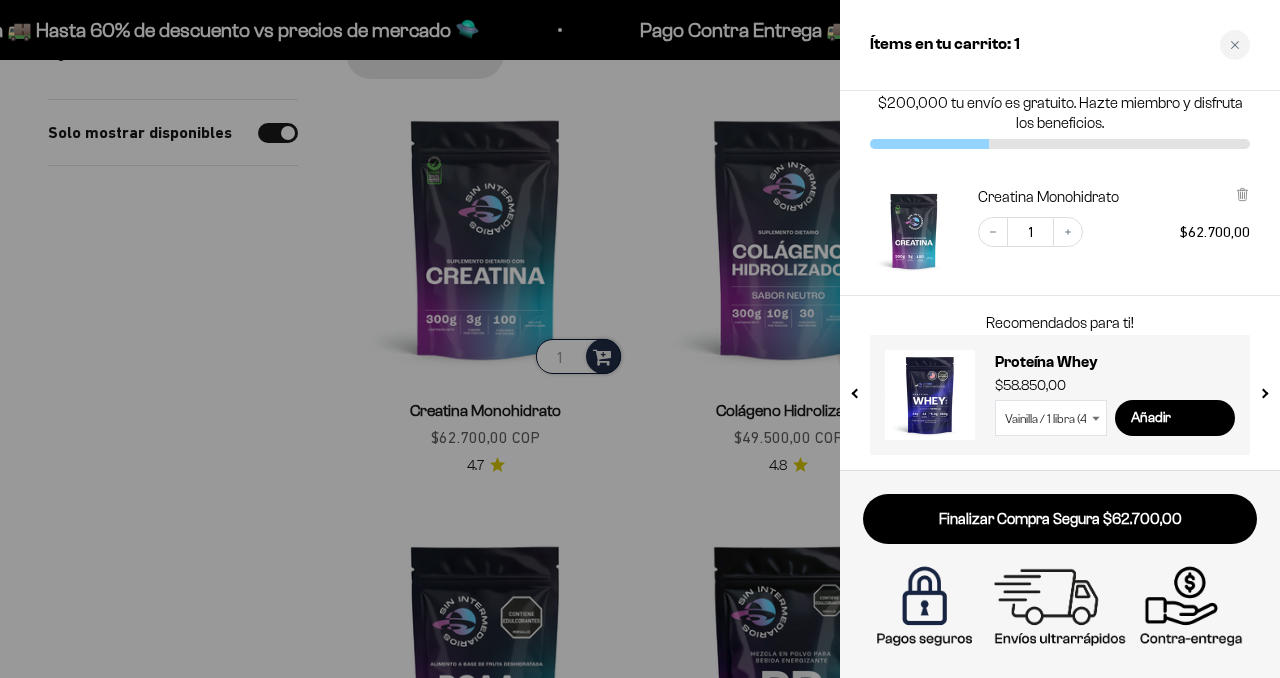 click at bounding box center [640, 339] 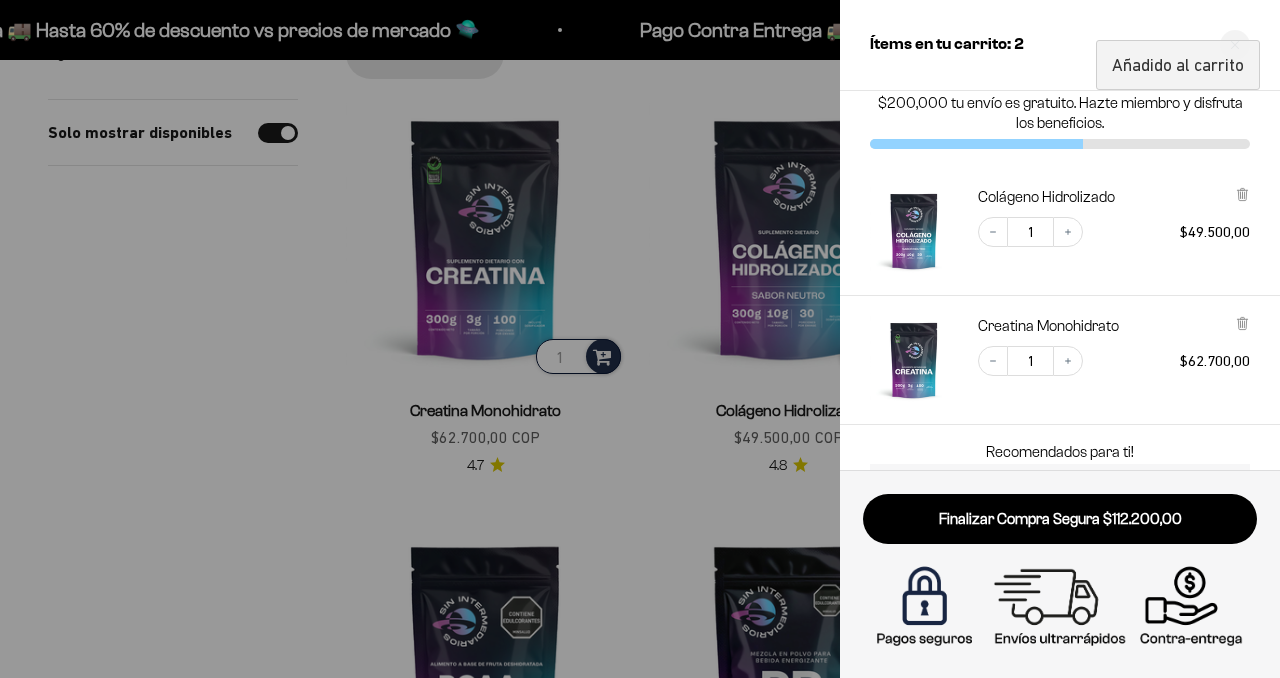click at bounding box center (640, 339) 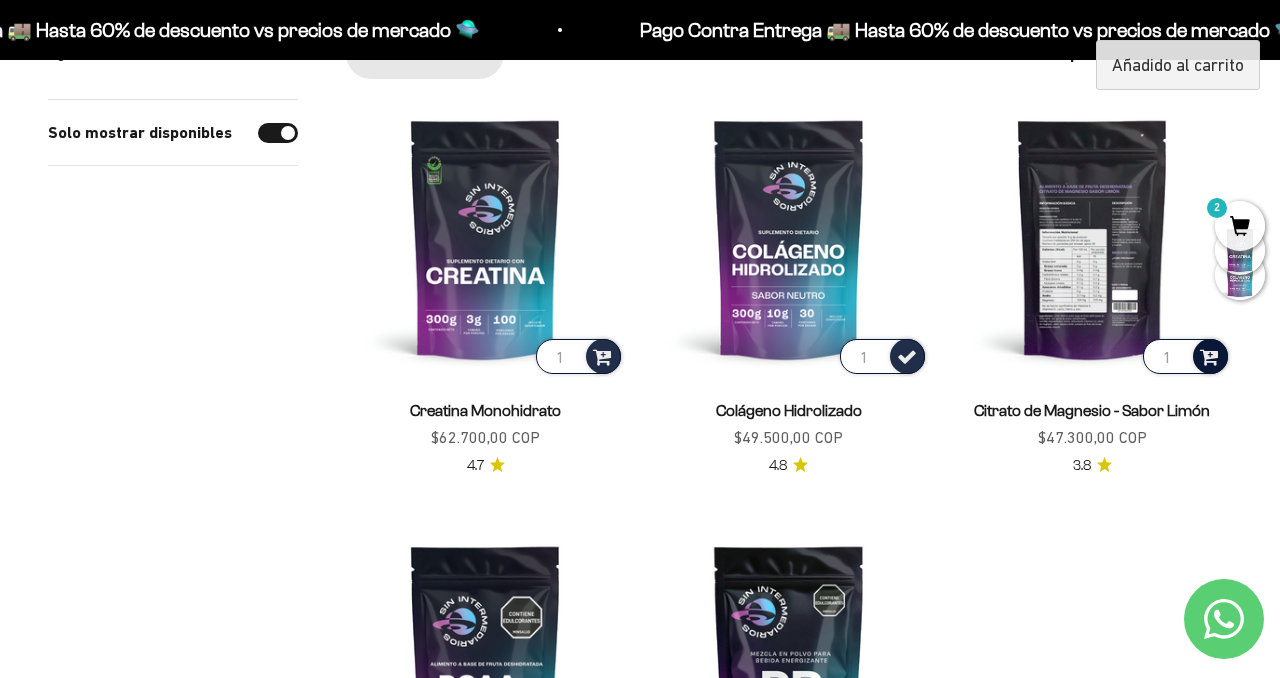 click at bounding box center (1210, 356) 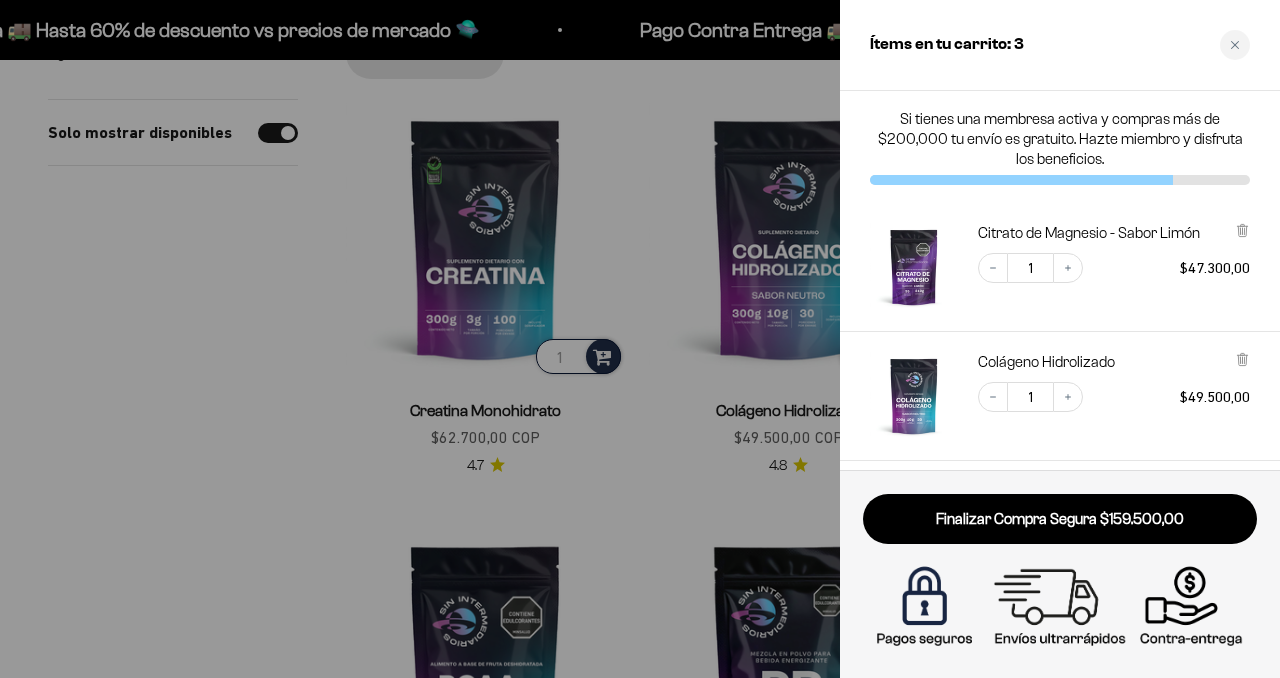 scroll, scrollTop: 294, scrollLeft: 0, axis: vertical 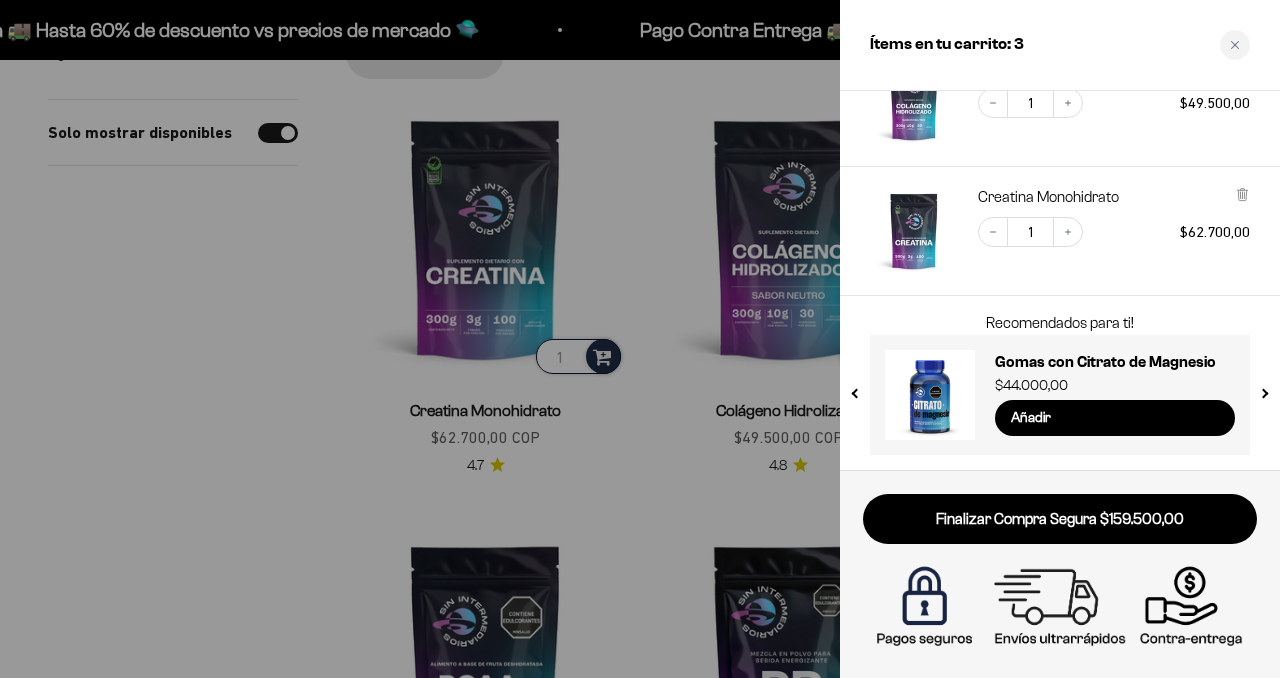 click at bounding box center (640, 339) 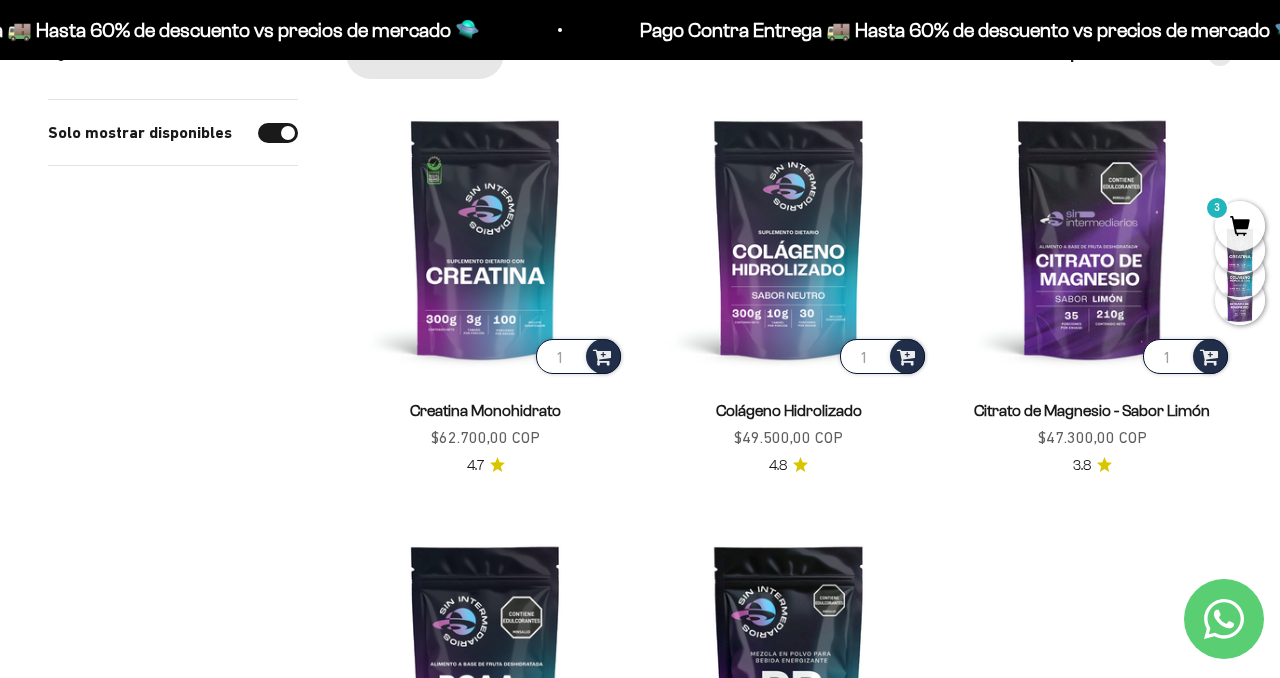 scroll, scrollTop: 0, scrollLeft: 0, axis: both 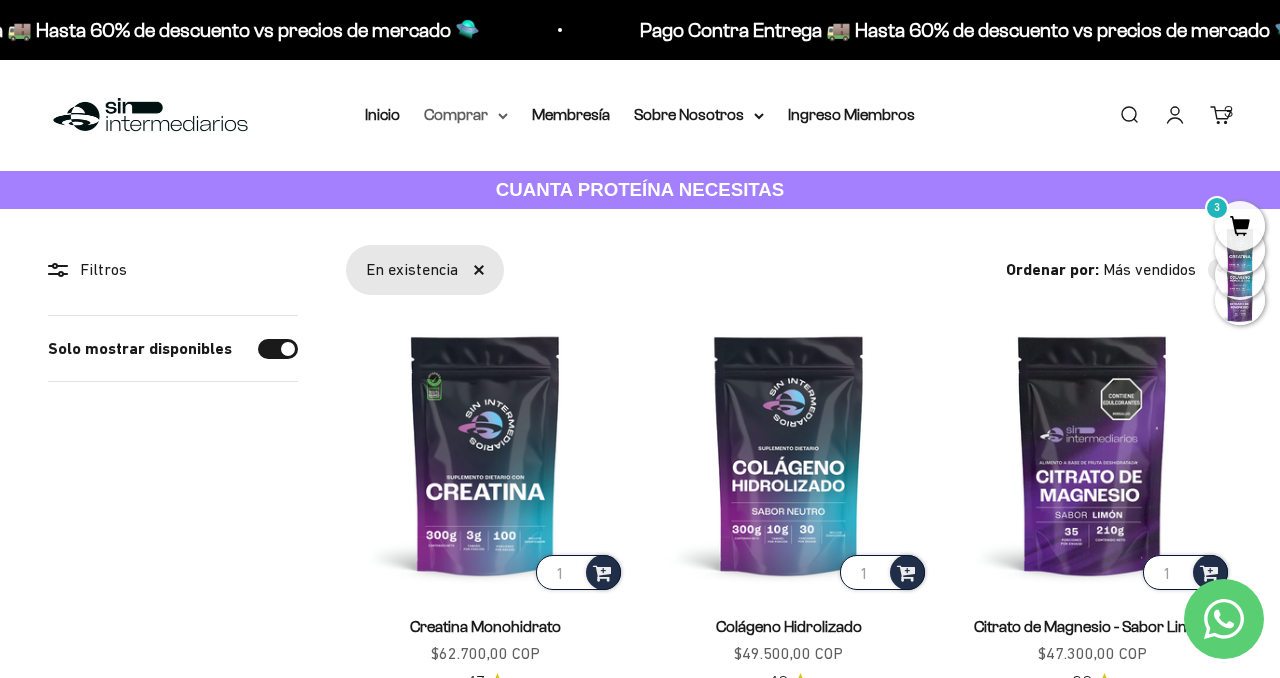 click 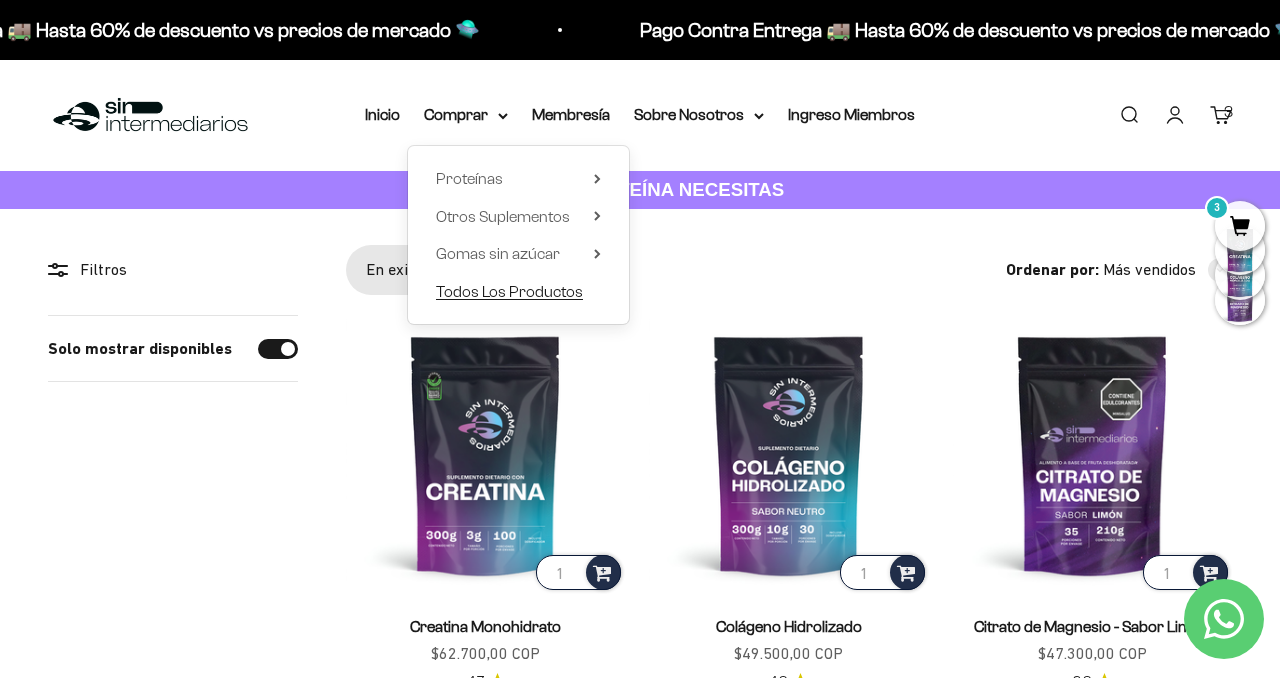 click on "Todos Los Productos" at bounding box center (509, 291) 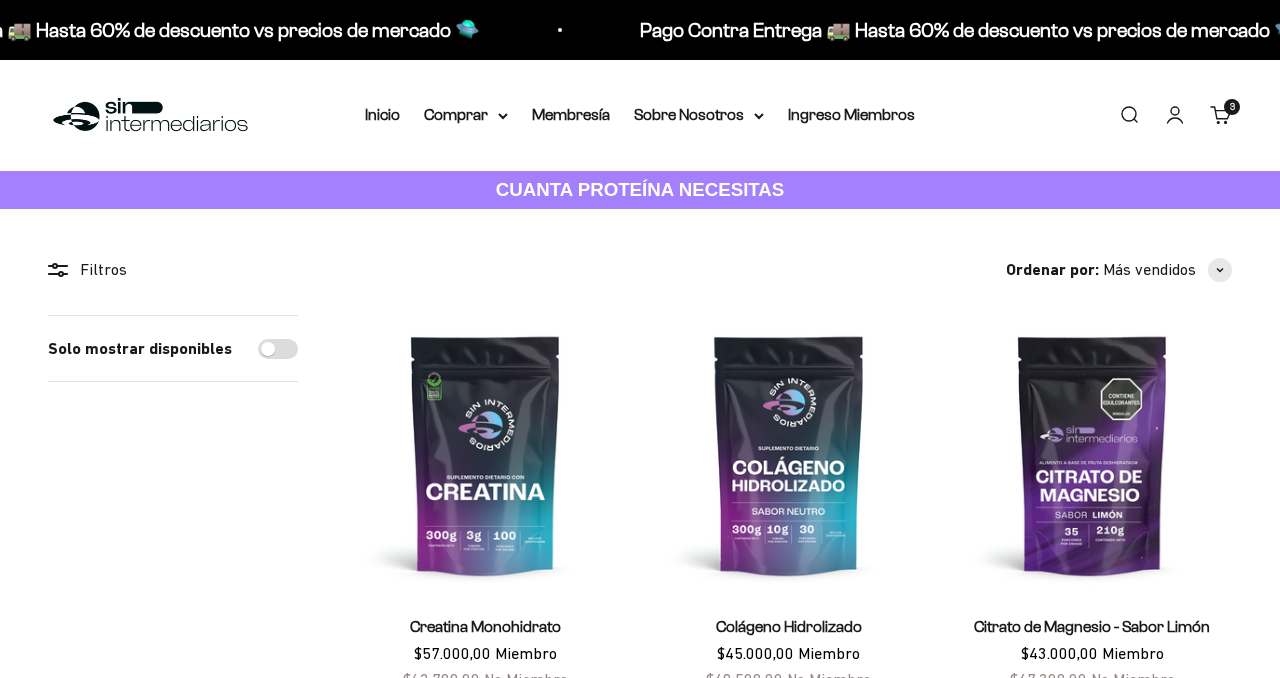 scroll, scrollTop: 0, scrollLeft: 0, axis: both 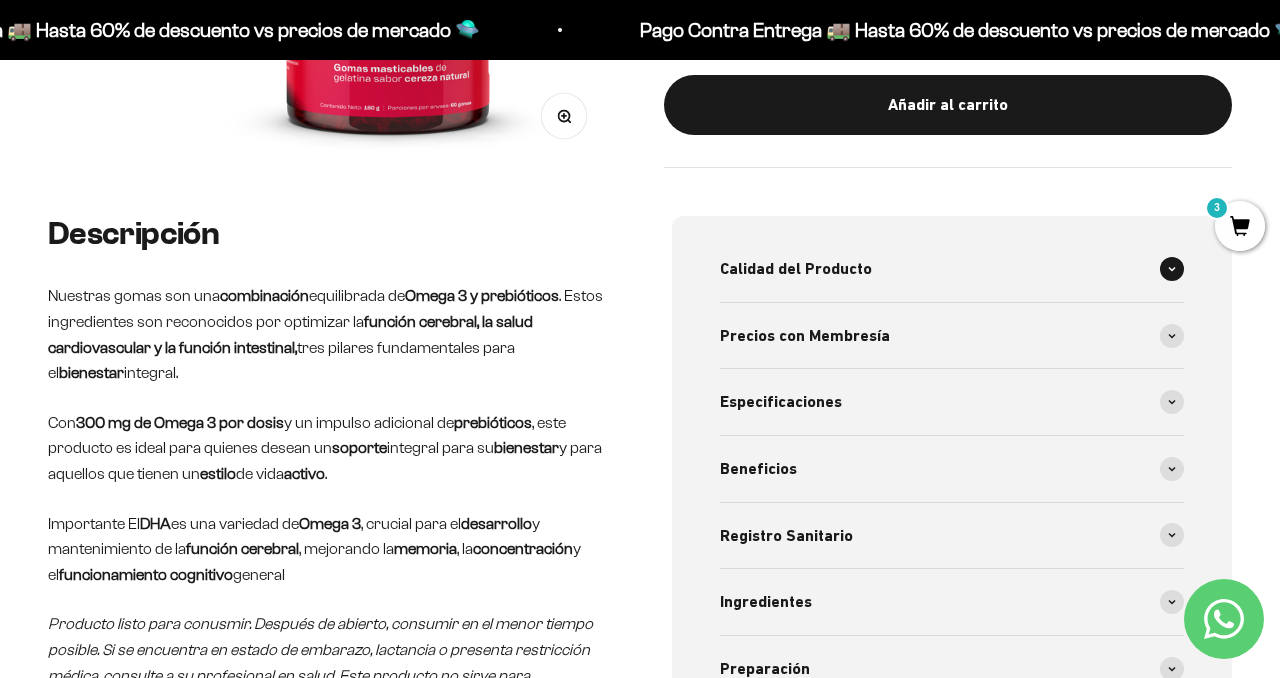 click on "Calidad del Producto" at bounding box center [952, 269] 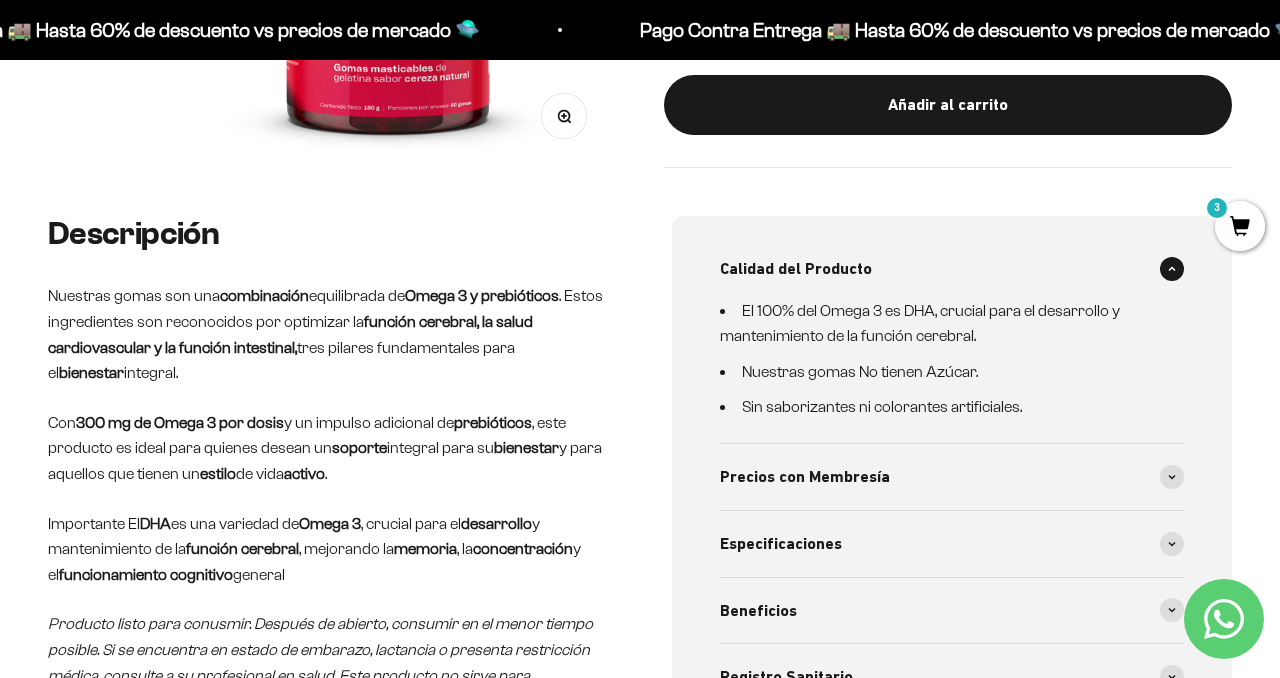 click on "Calidad del Producto" at bounding box center [796, 269] 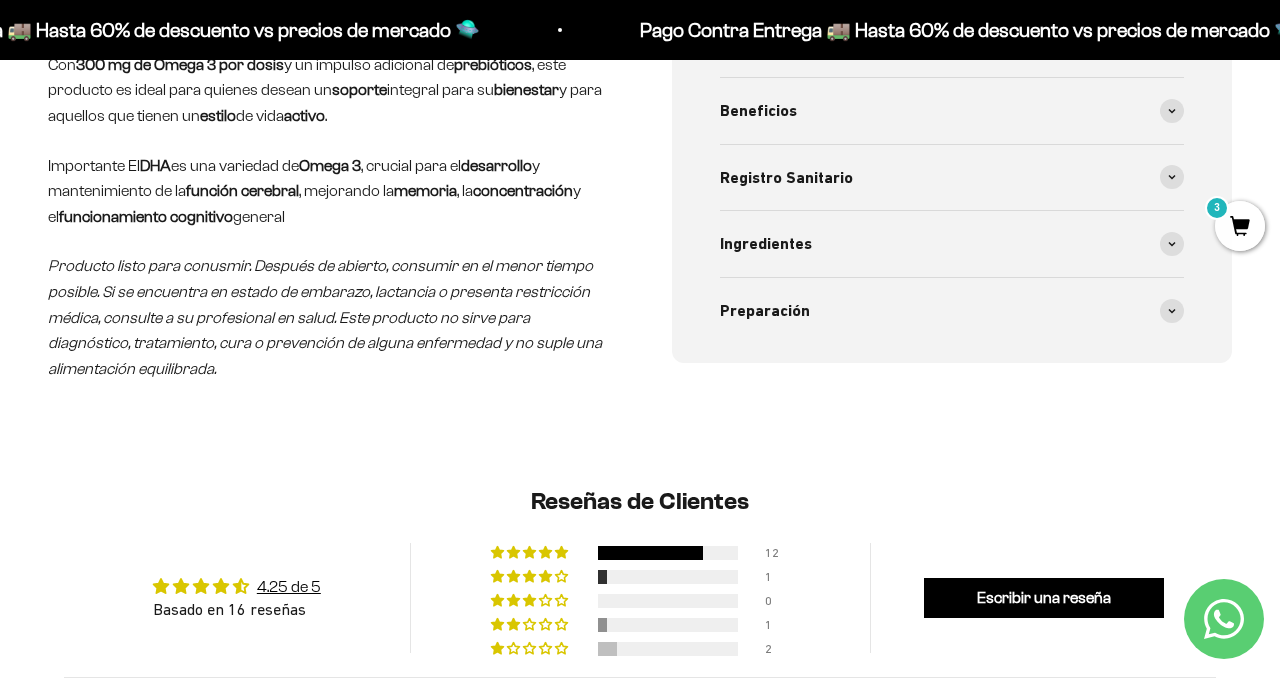 scroll, scrollTop: 758, scrollLeft: 0, axis: vertical 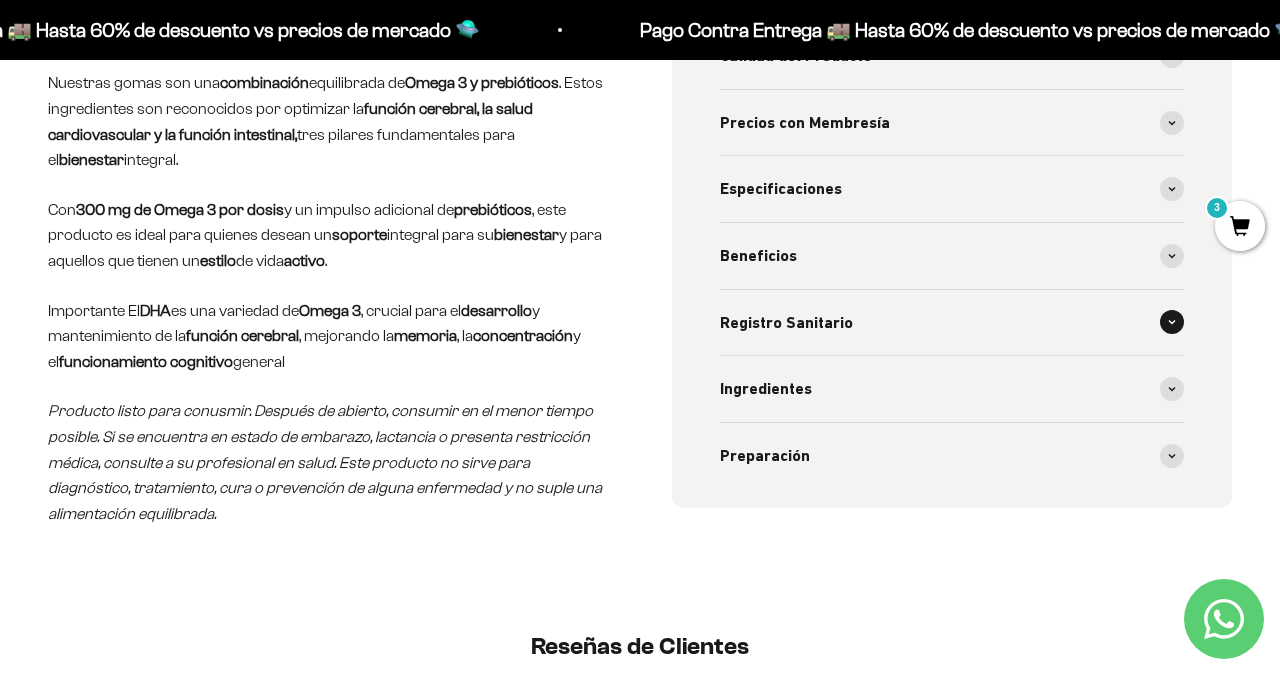 click on "Registro Sanitario" at bounding box center (786, 323) 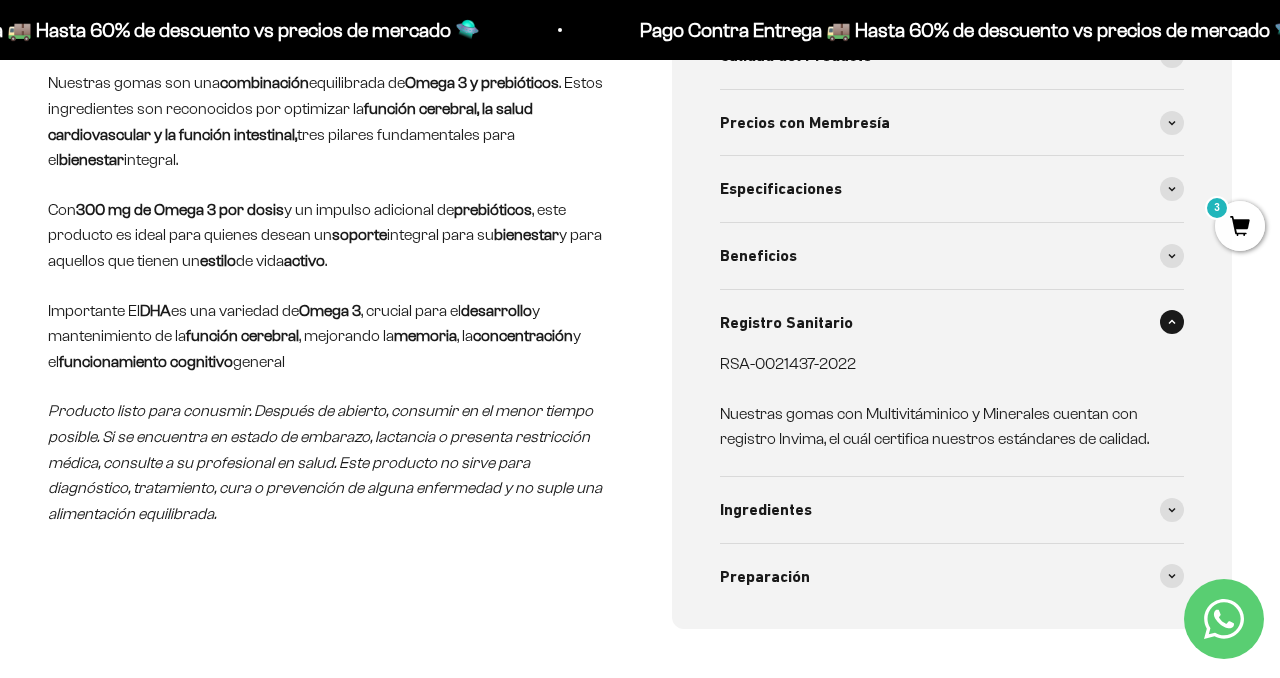 click on "Registro Sanitario" at bounding box center [786, 323] 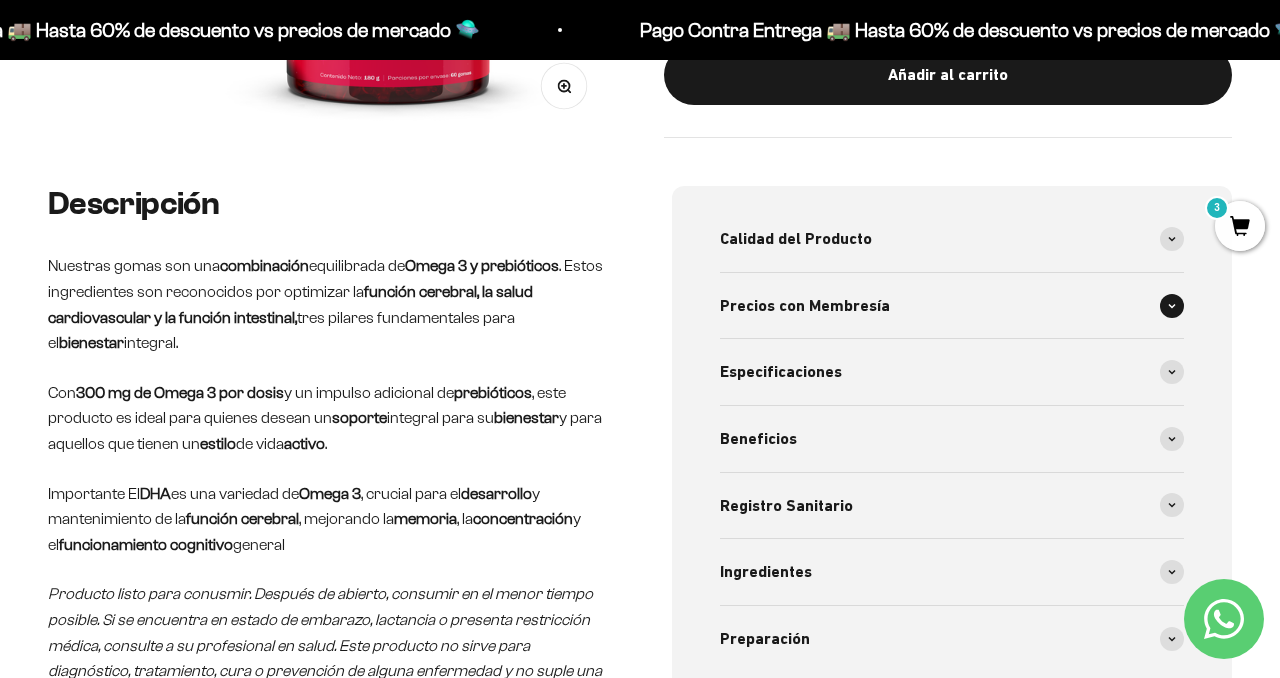 scroll, scrollTop: 608, scrollLeft: 0, axis: vertical 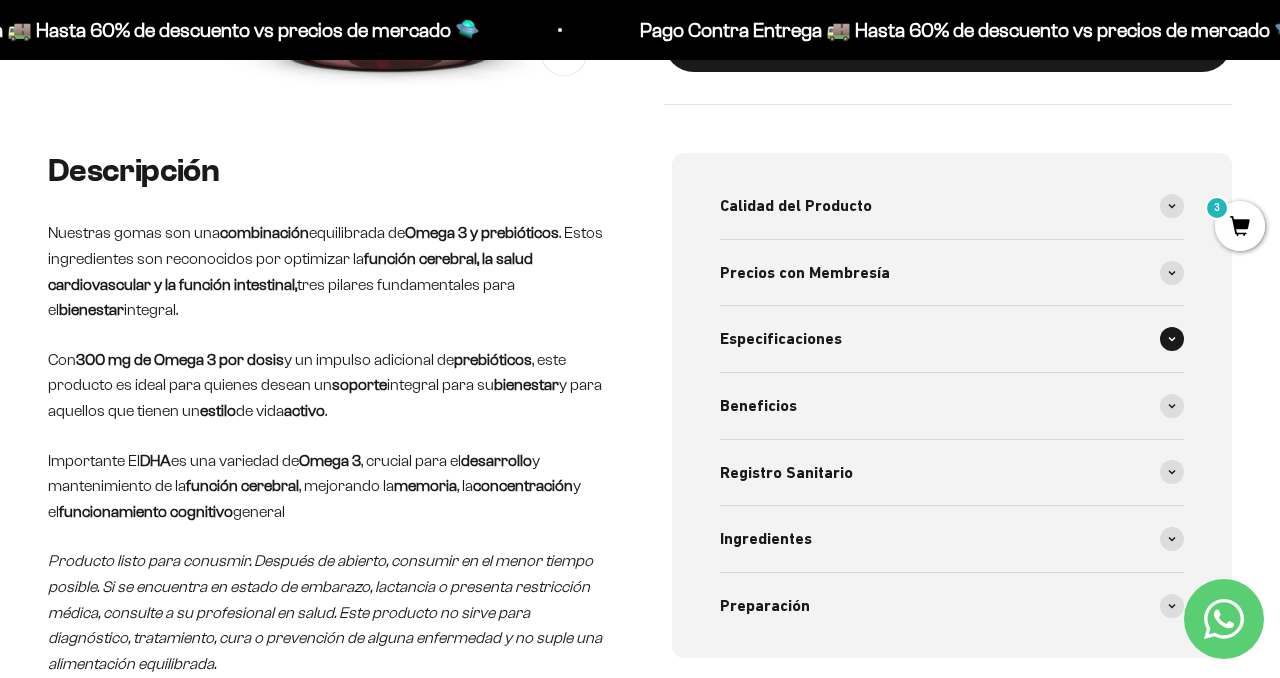 click on "Especificaciones" at bounding box center [781, 339] 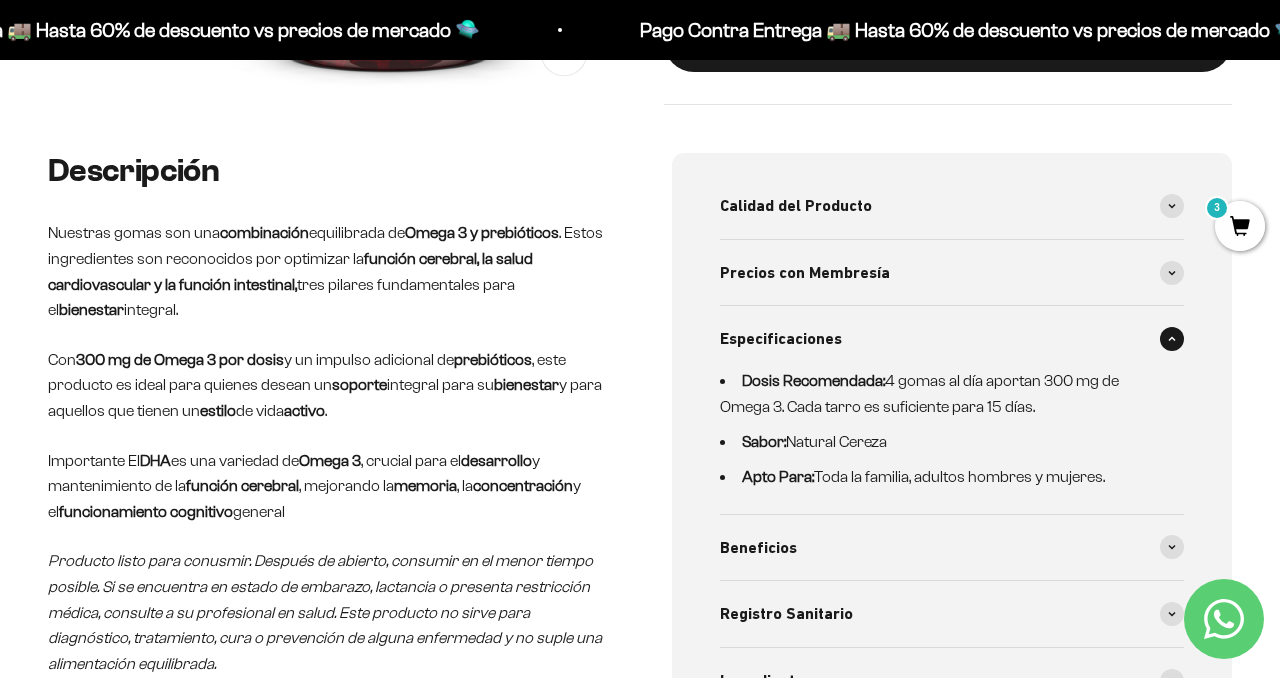 click on "Especificaciones" at bounding box center (781, 339) 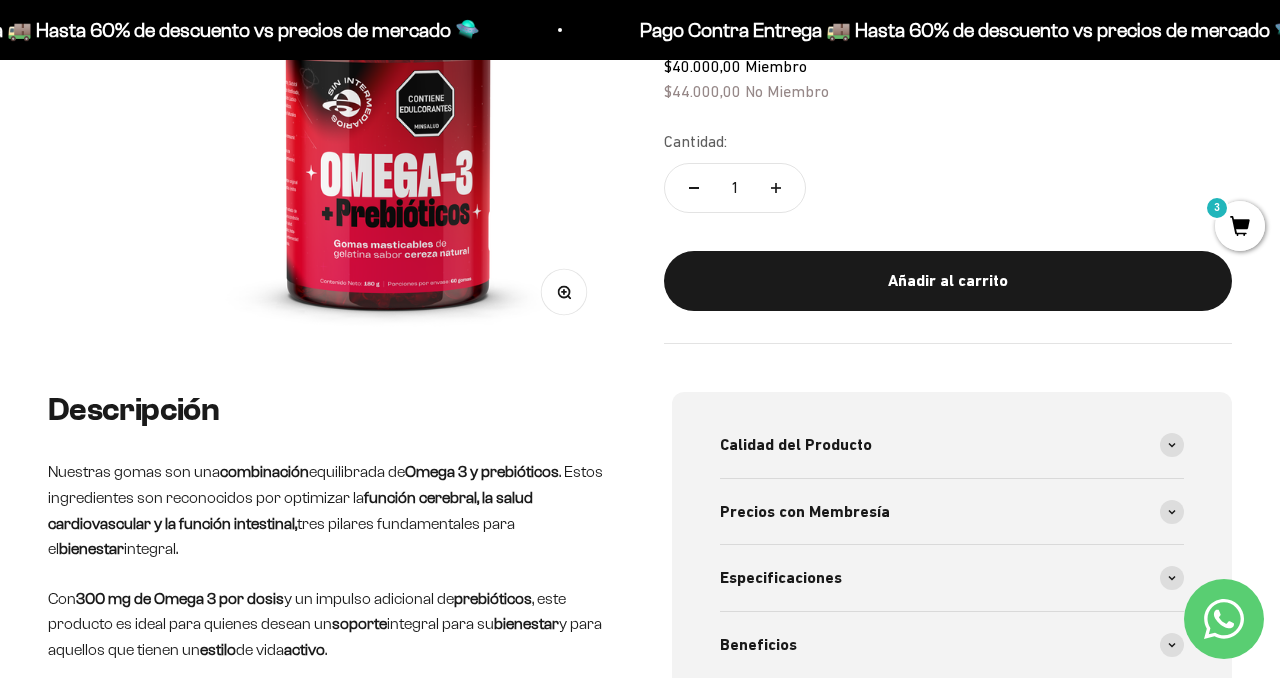 scroll, scrollTop: 0, scrollLeft: 0, axis: both 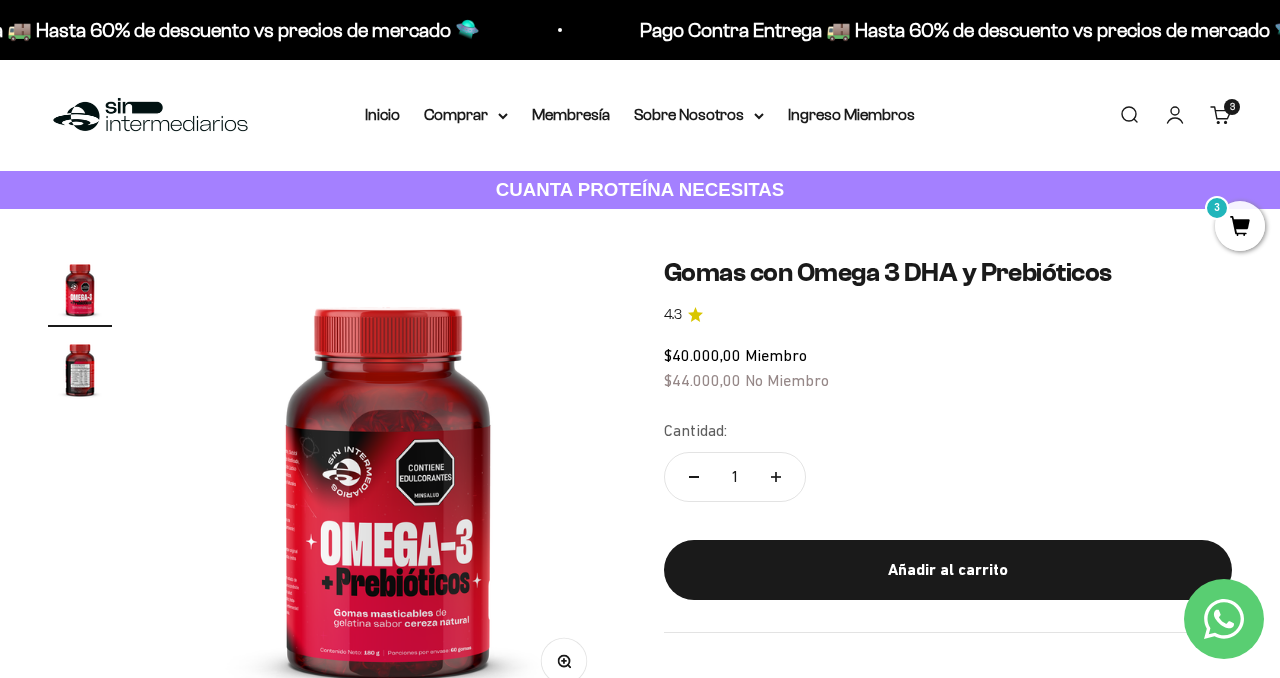 click at bounding box center (80, 369) 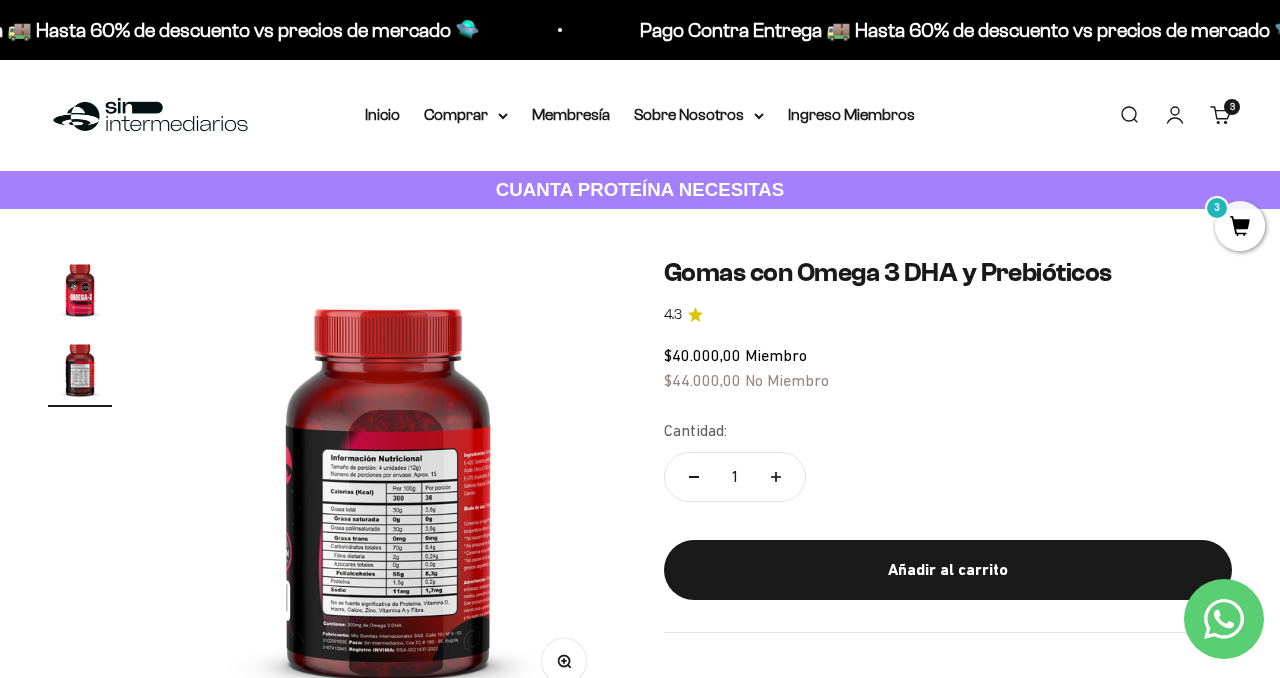 click at bounding box center (388, 485) 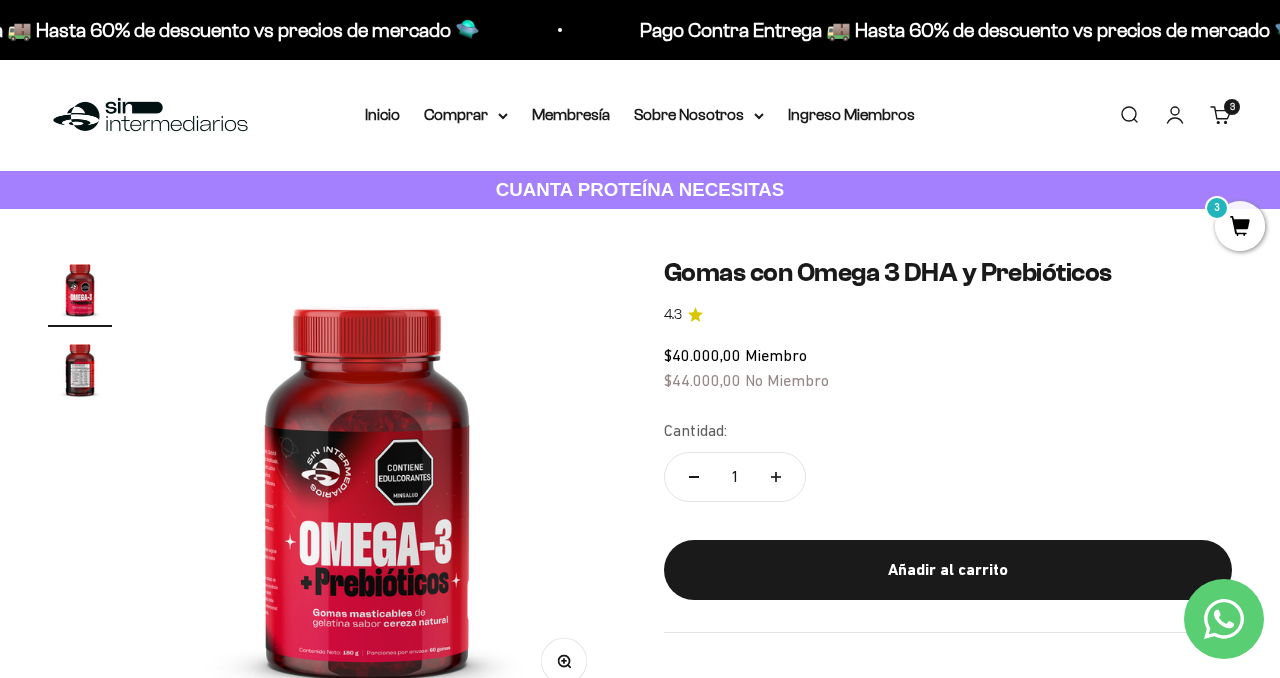 scroll, scrollTop: 0, scrollLeft: 0, axis: both 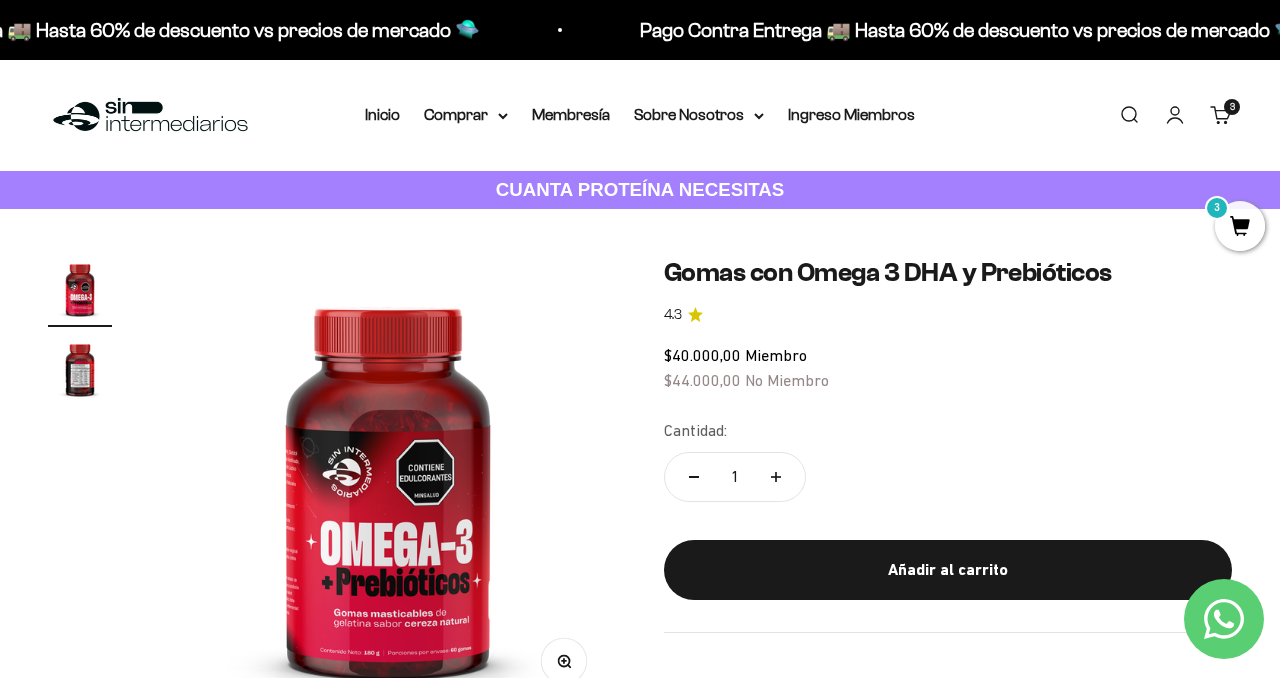 click at bounding box center (388, 485) 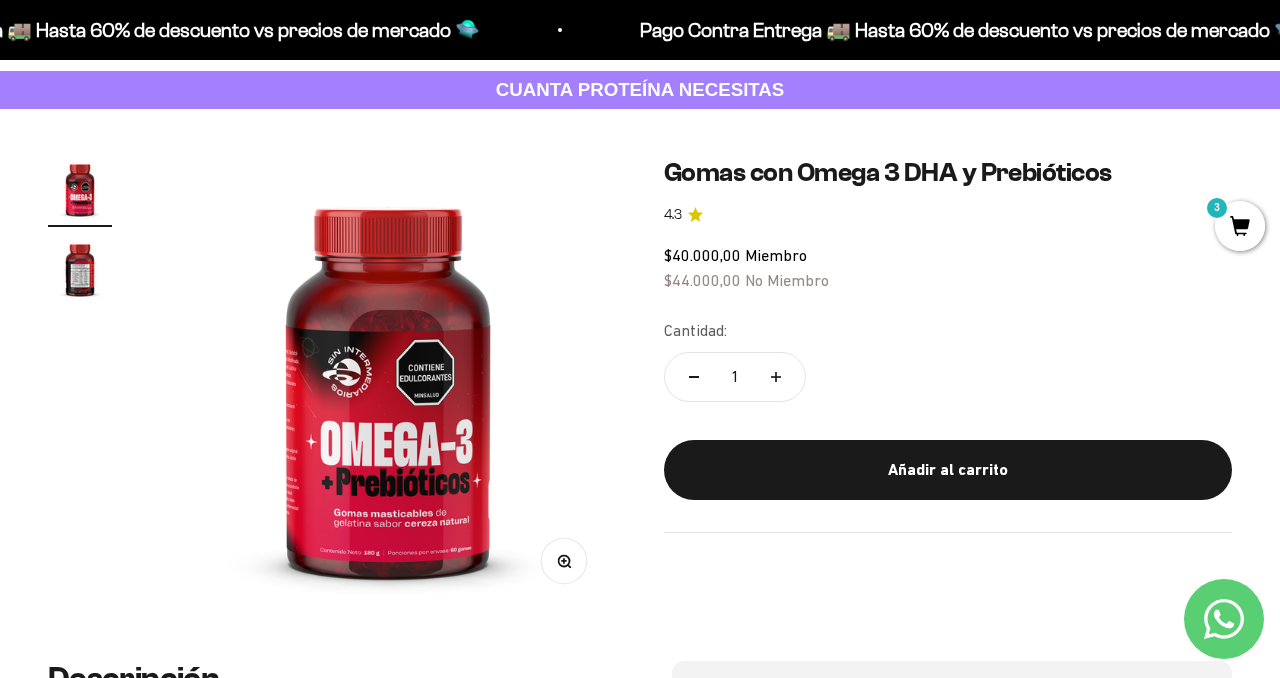 click 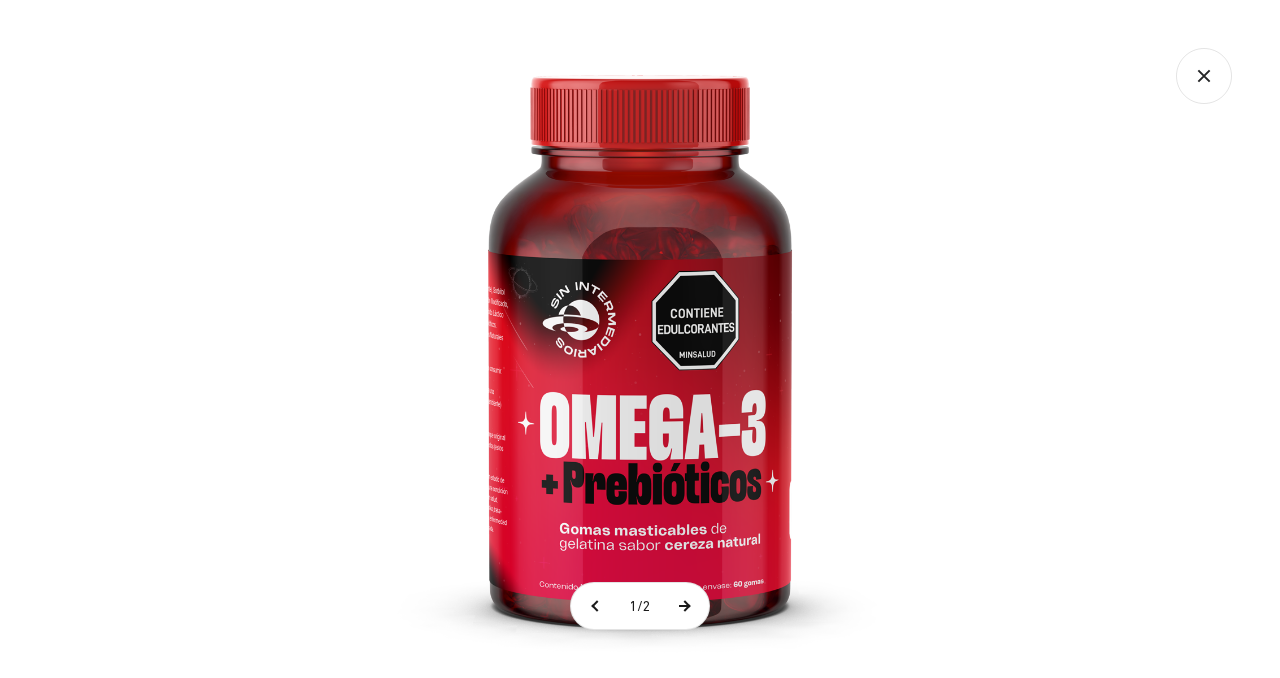 click at bounding box center (684, 606) 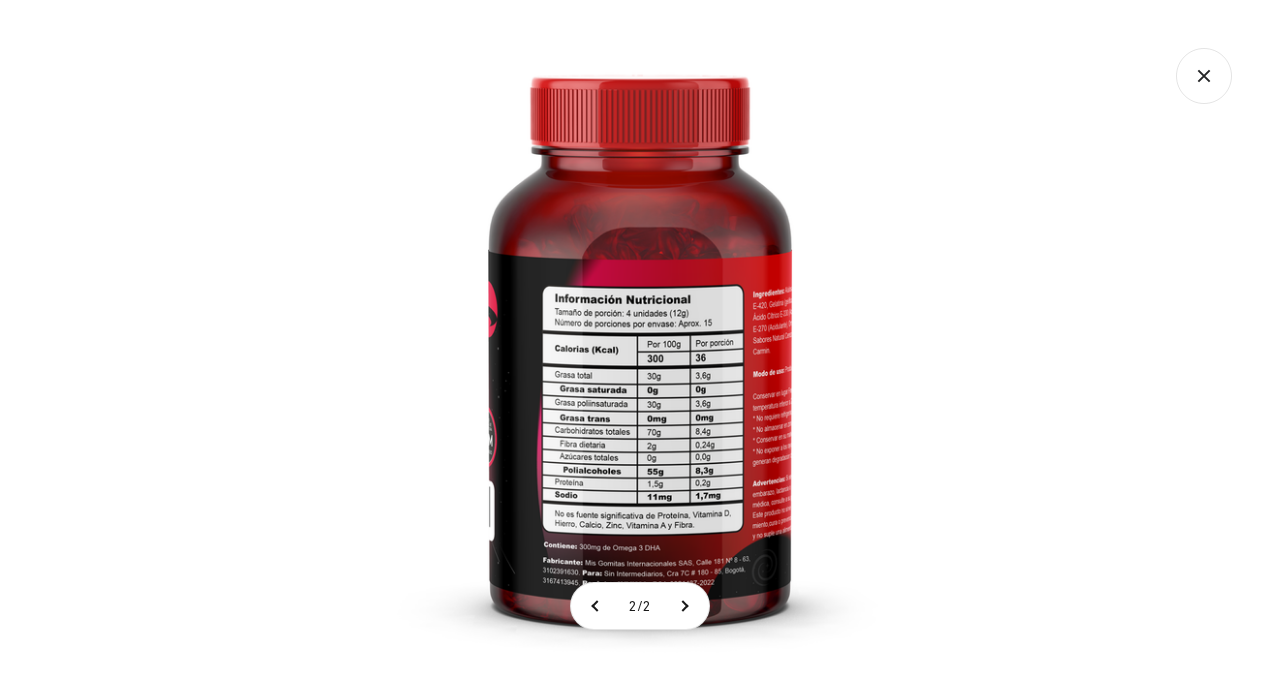 click at bounding box center (640, 339) 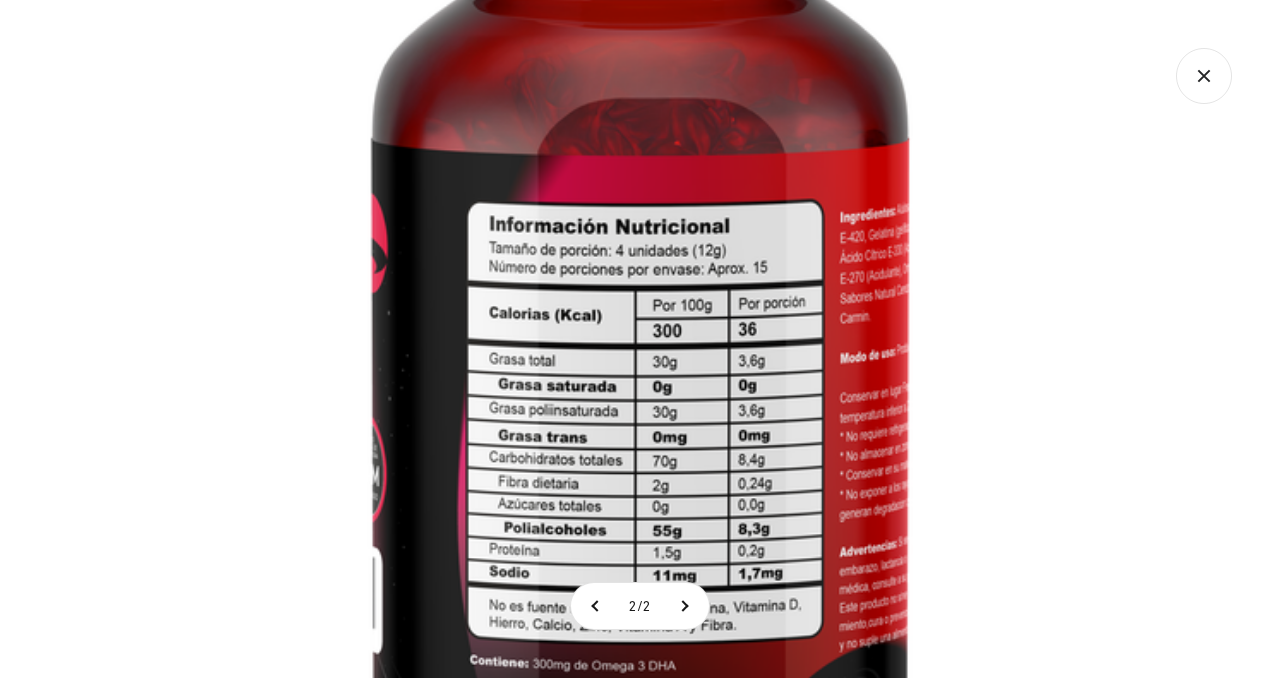 click at bounding box center (640, 296) 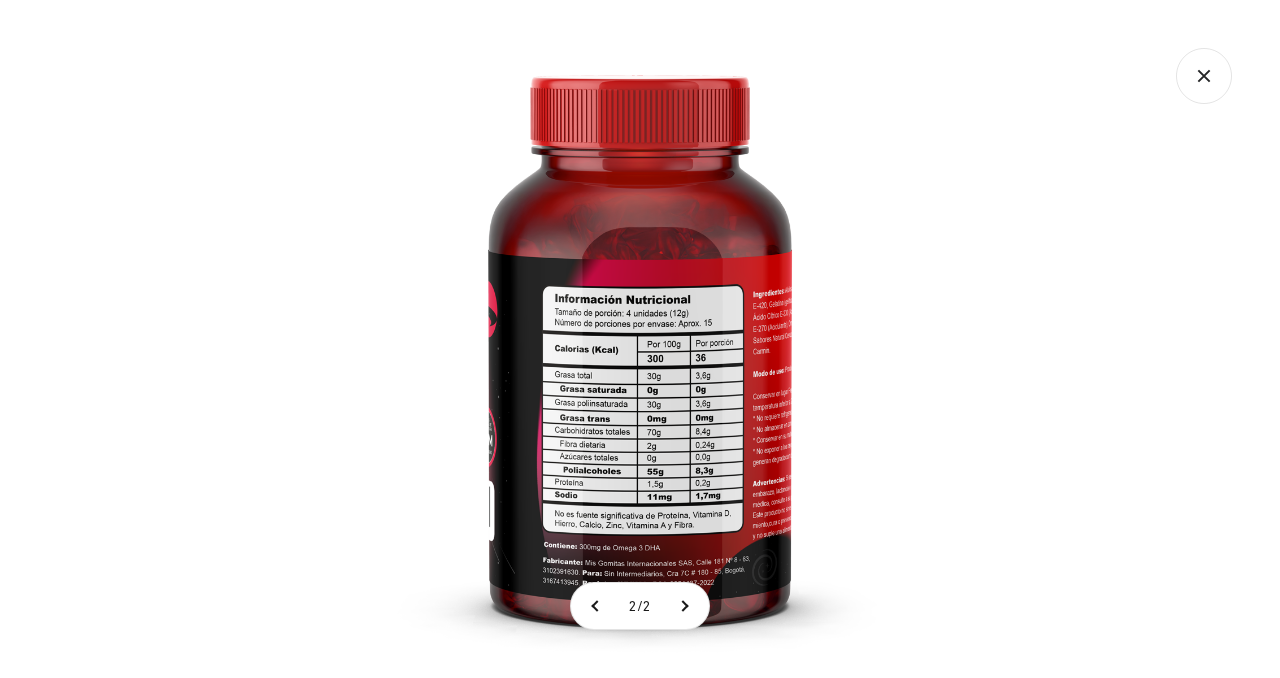 click at bounding box center [640, 339] 